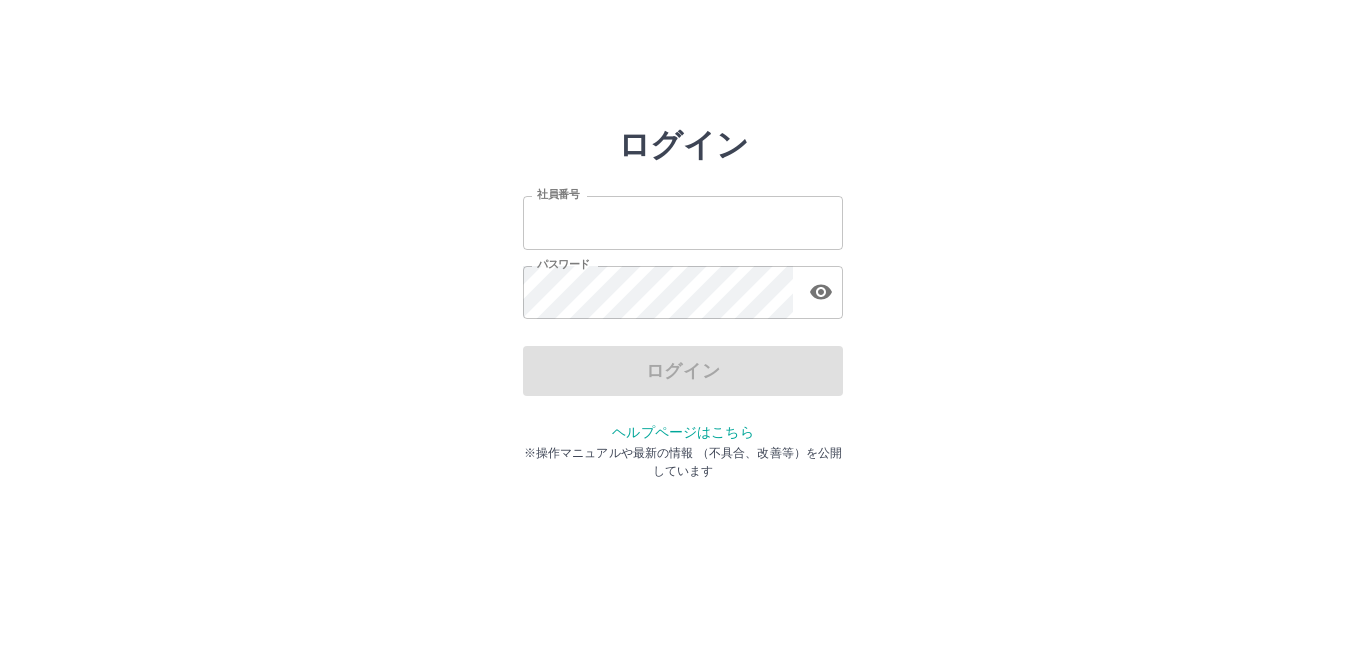 scroll, scrollTop: 0, scrollLeft: 0, axis: both 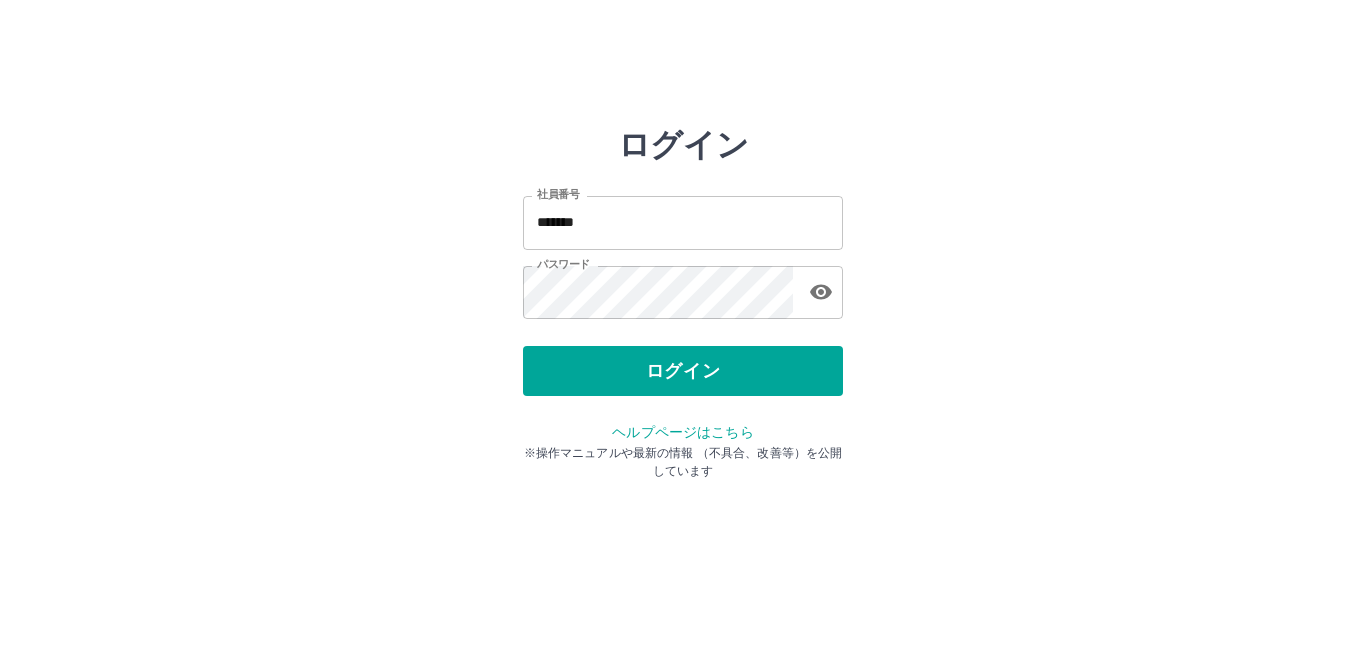click on "ログイン" at bounding box center (683, 371) 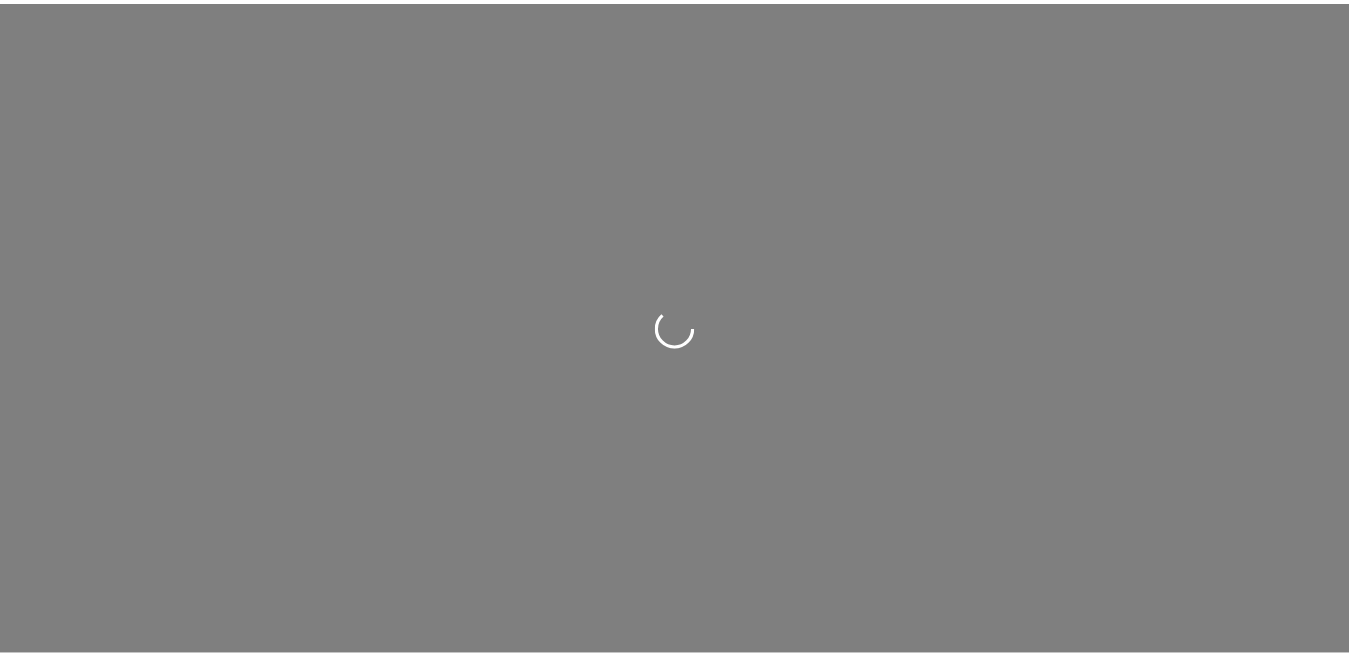 scroll, scrollTop: 0, scrollLeft: 0, axis: both 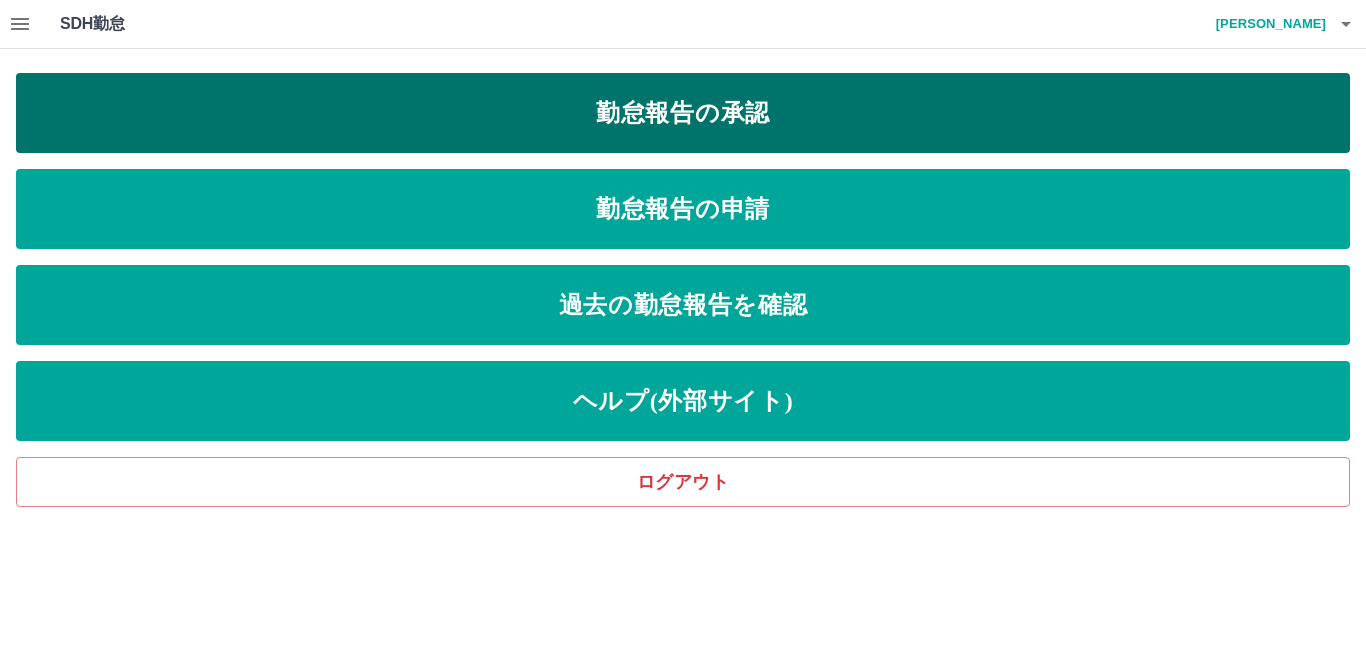 click on "勤怠報告の承認" at bounding box center (683, 113) 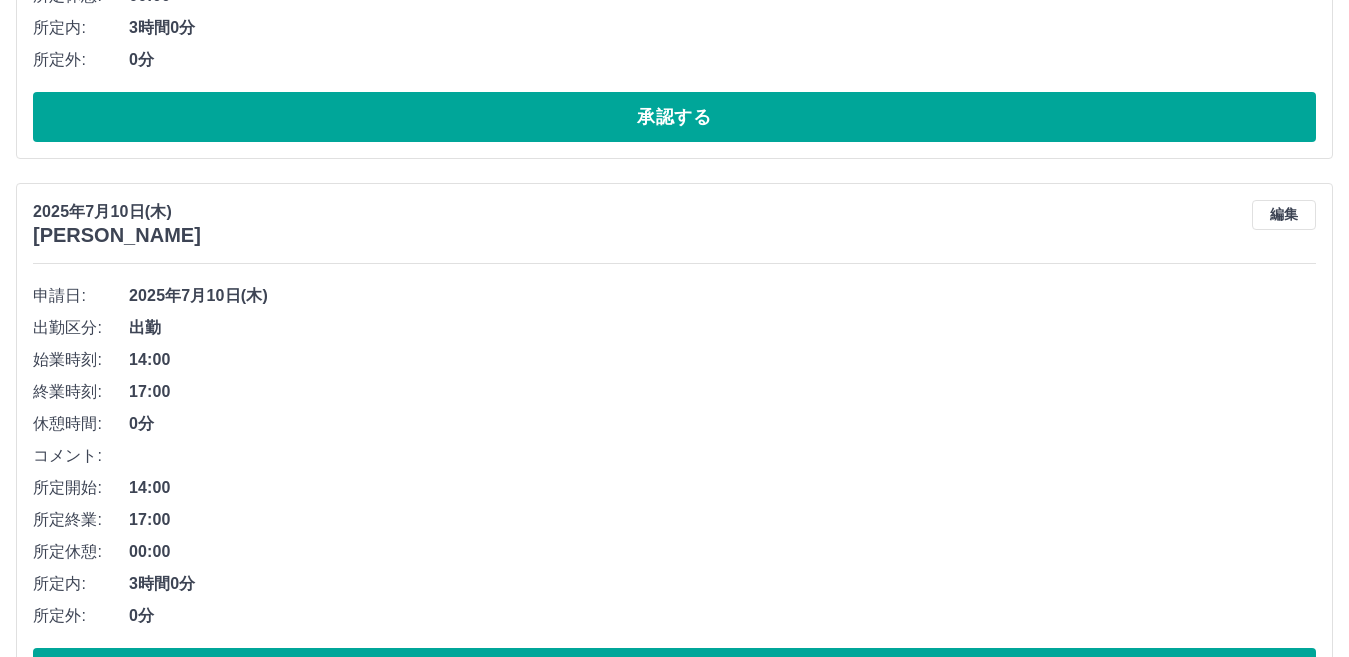 scroll, scrollTop: 2611, scrollLeft: 0, axis: vertical 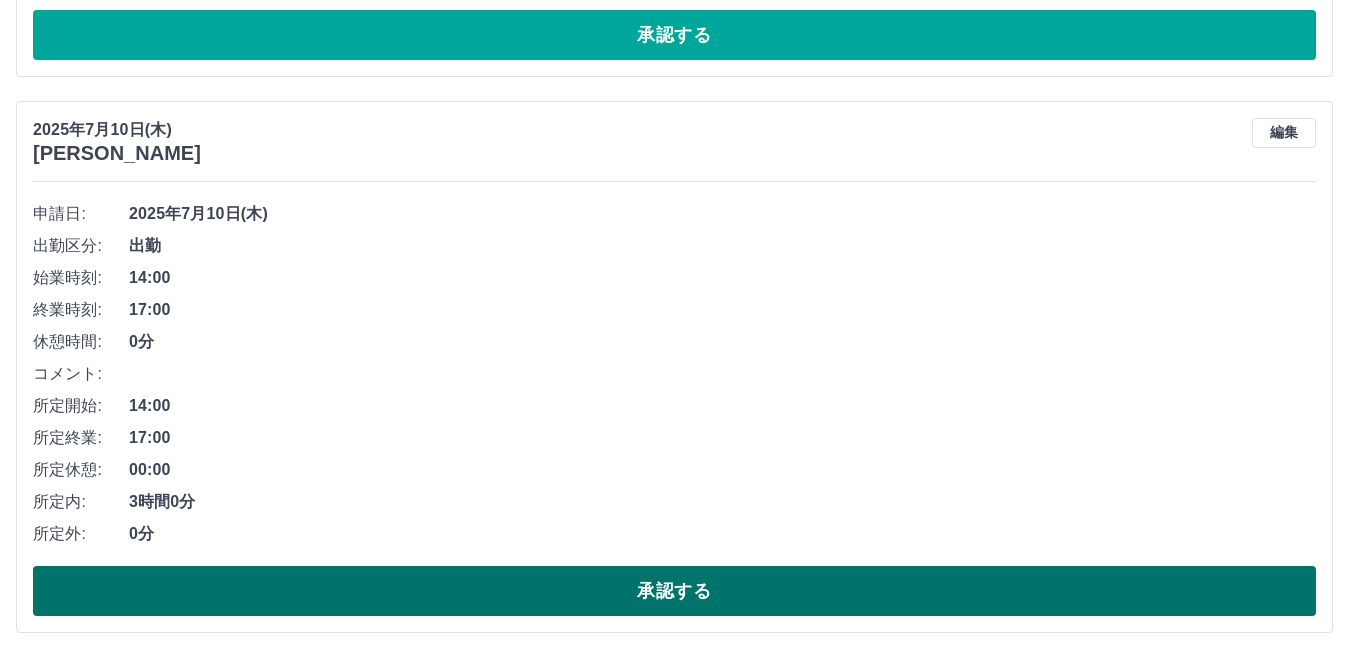 click on "承認する" at bounding box center (674, 591) 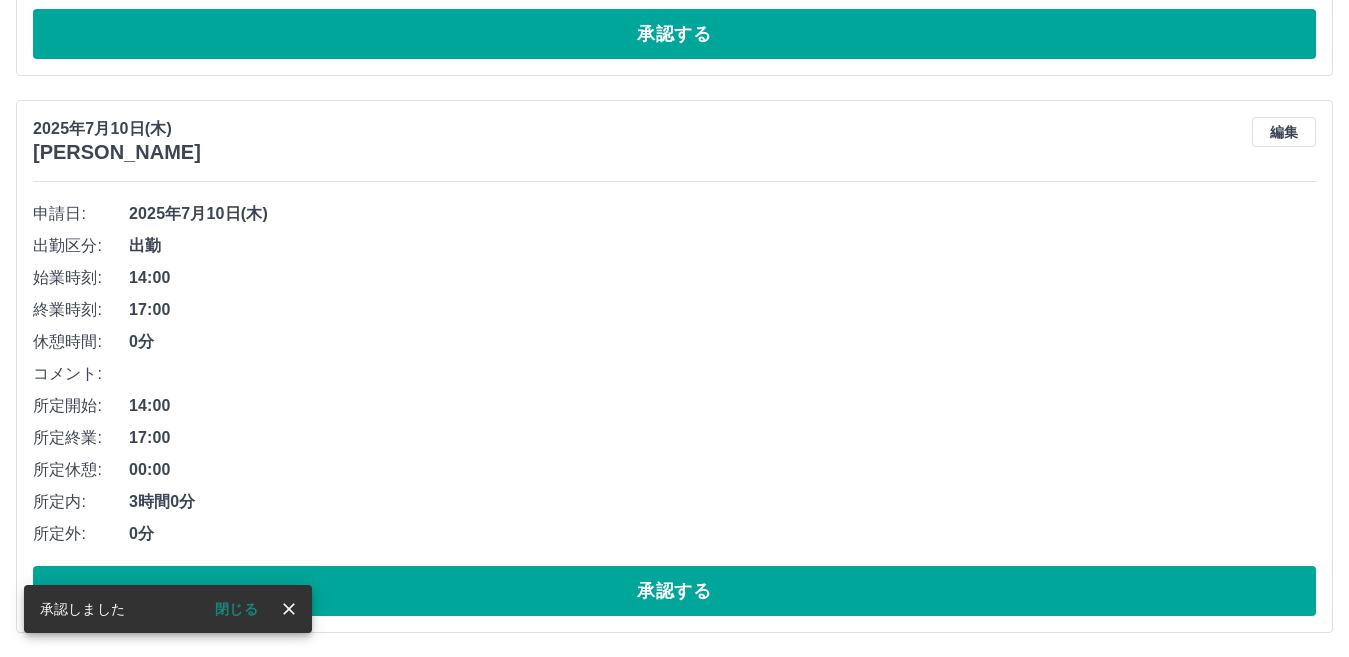 scroll, scrollTop: 2055, scrollLeft: 0, axis: vertical 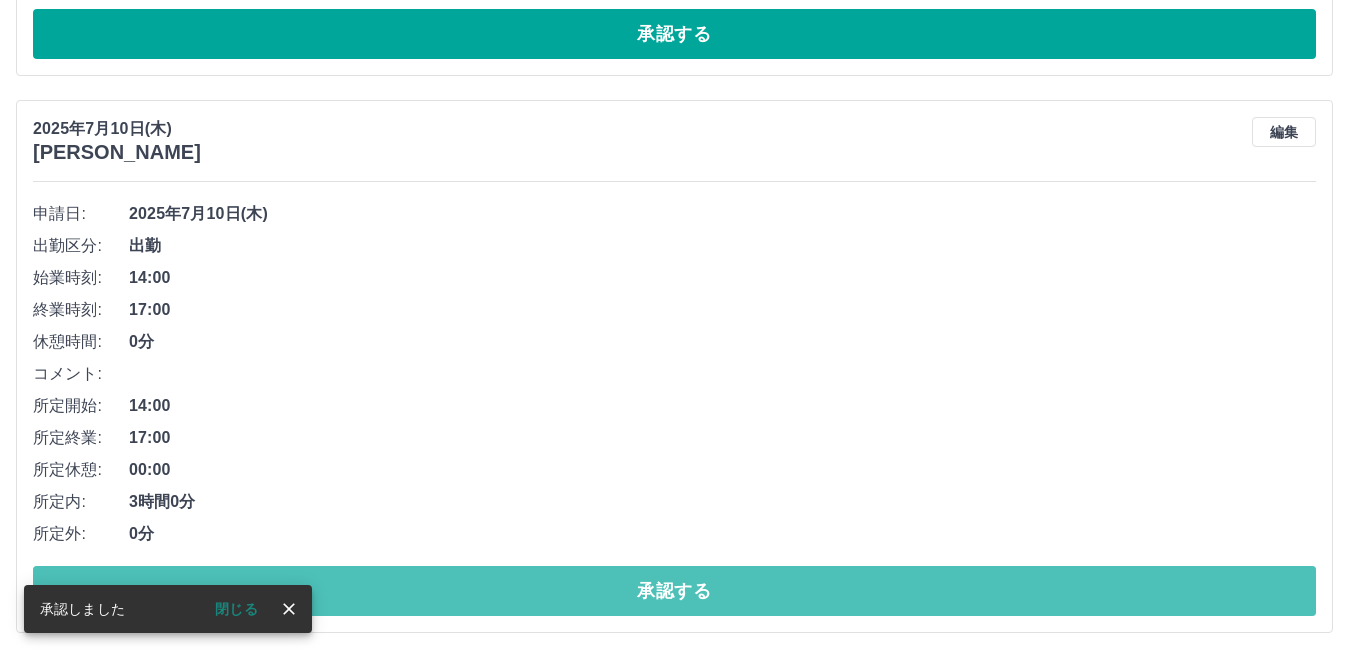 click on "承認する" at bounding box center [674, 591] 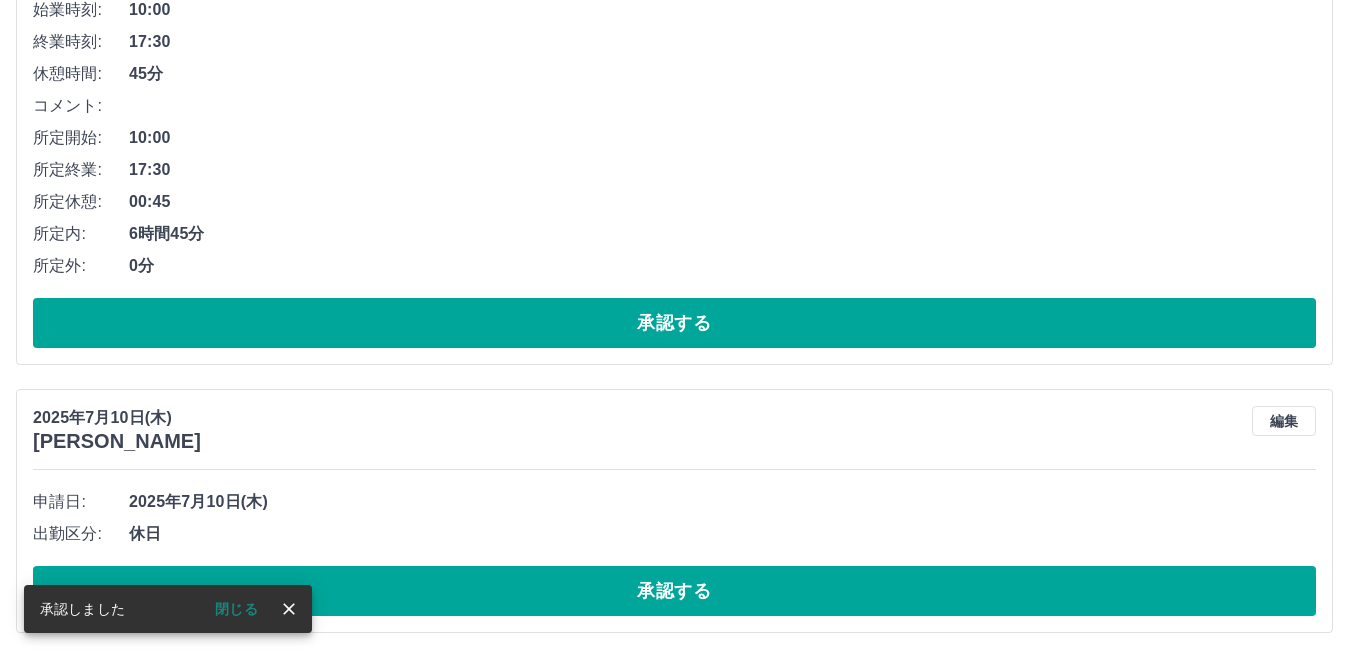 scroll, scrollTop: 1498, scrollLeft: 0, axis: vertical 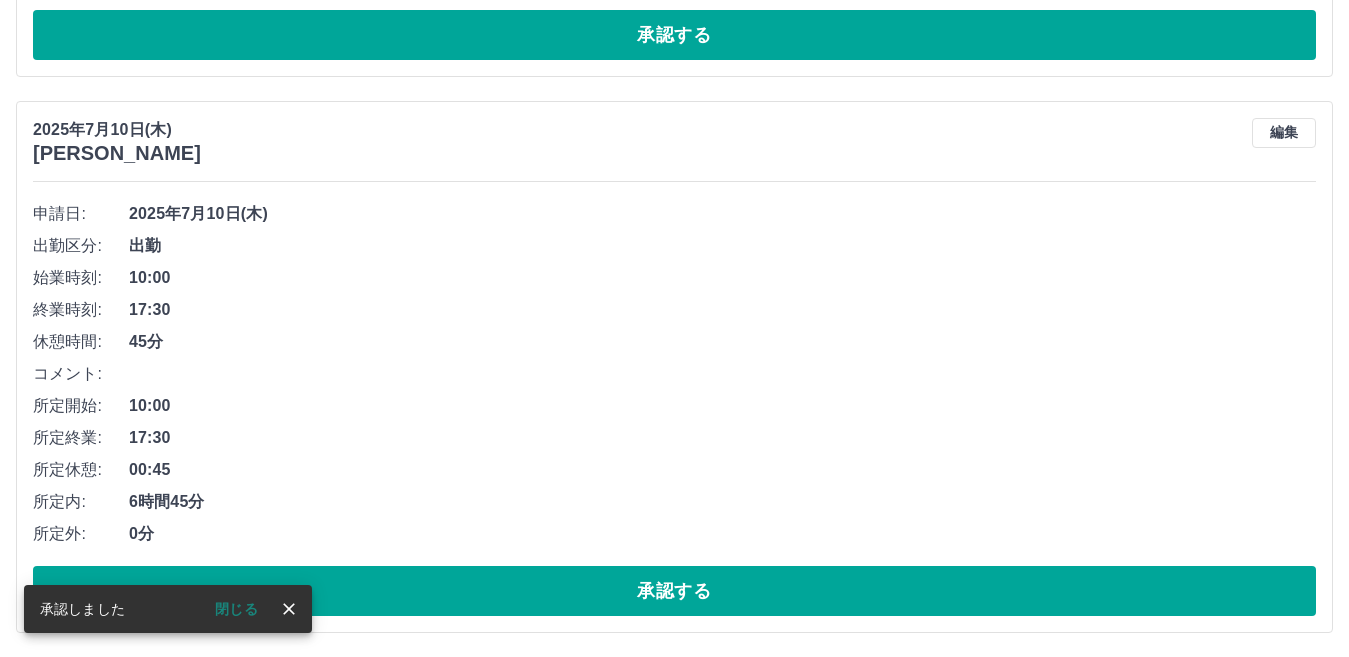 click on "承認する" at bounding box center [674, 591] 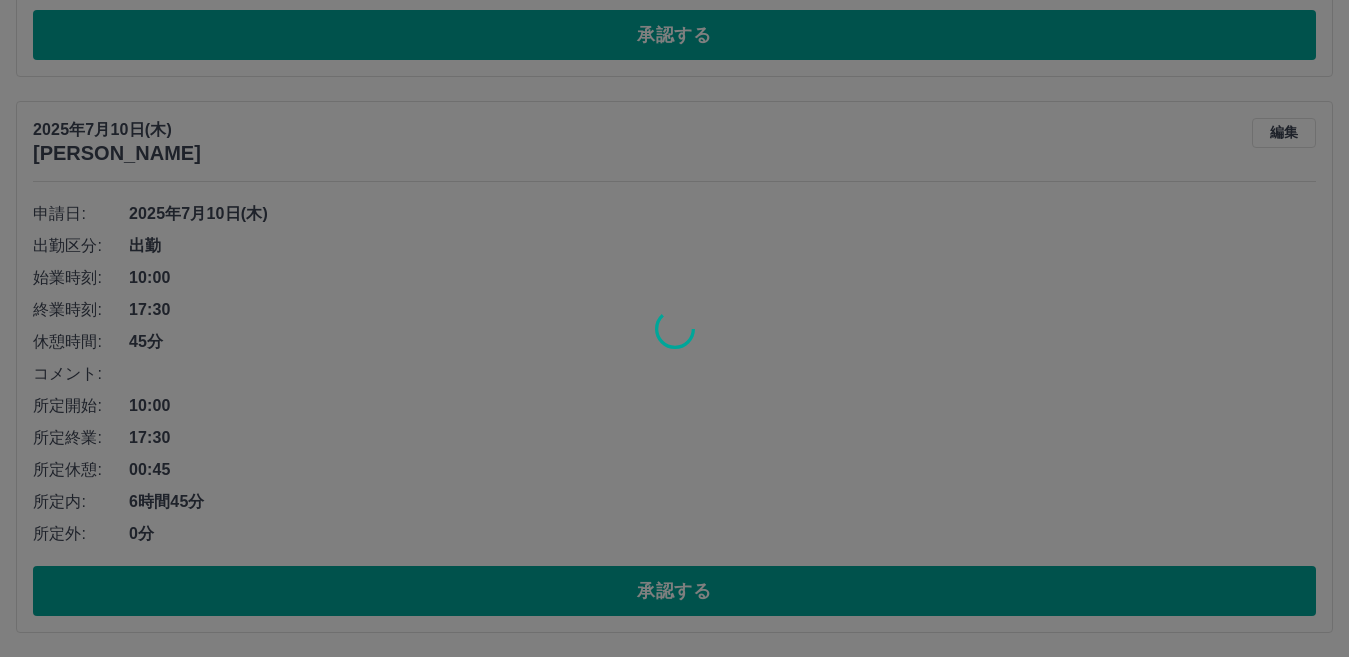 scroll, scrollTop: 674, scrollLeft: 0, axis: vertical 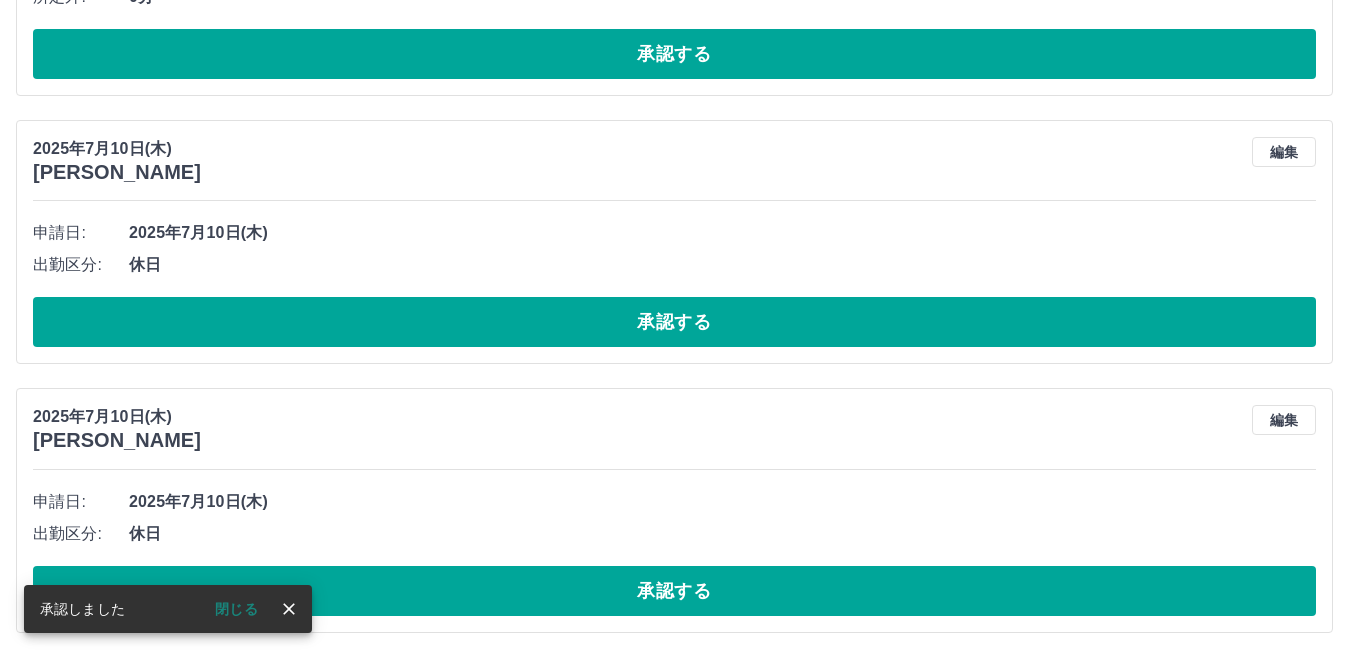 click on "承認する" at bounding box center (674, 591) 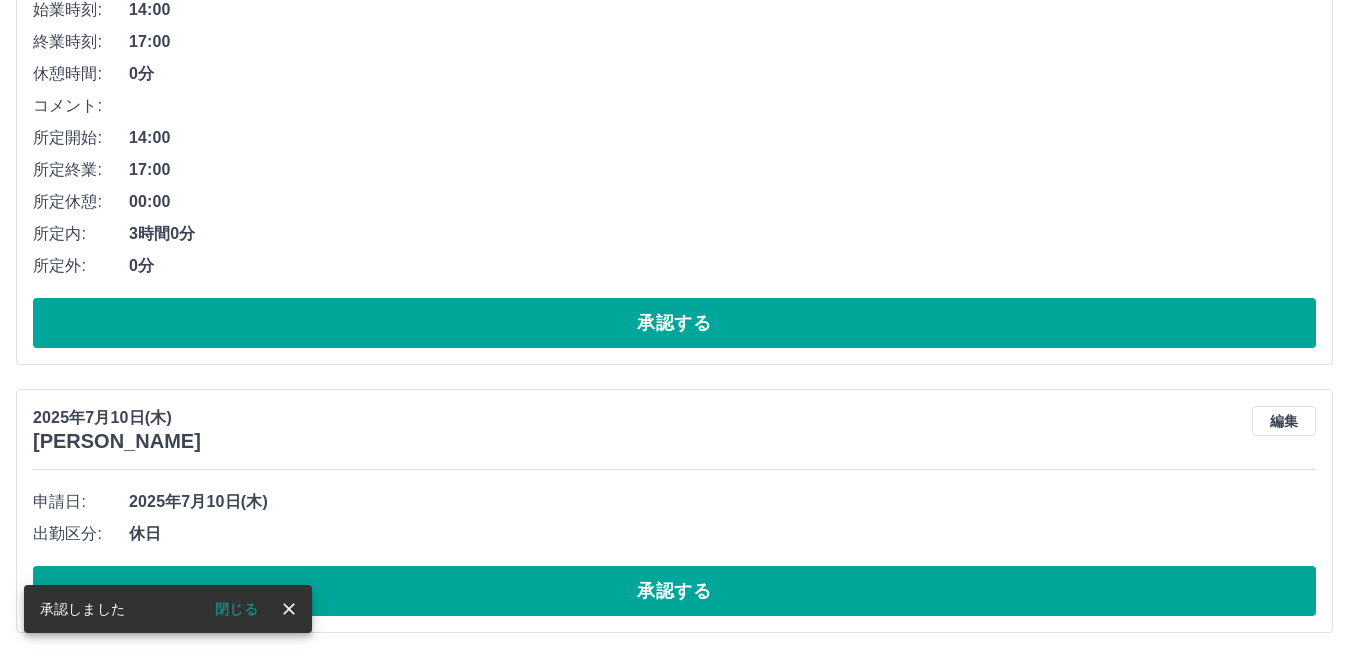 scroll, scrollTop: 405, scrollLeft: 0, axis: vertical 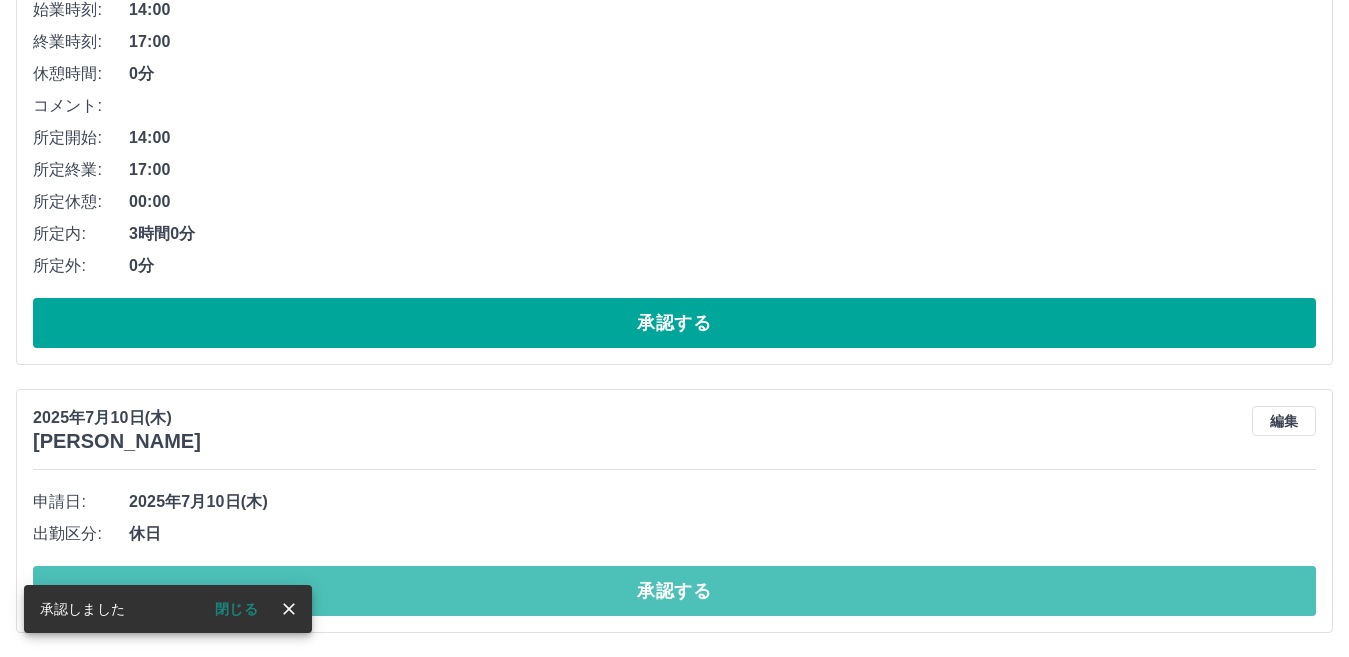 click on "承認する" at bounding box center (674, 591) 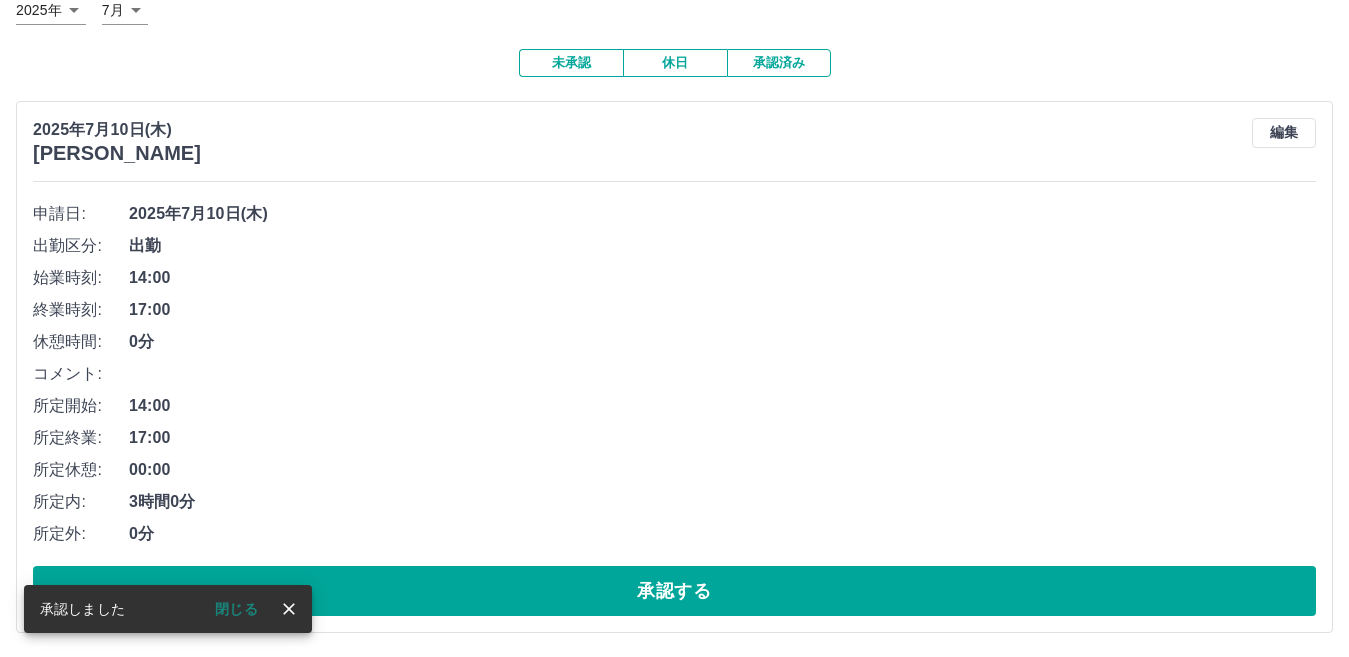scroll, scrollTop: 137, scrollLeft: 0, axis: vertical 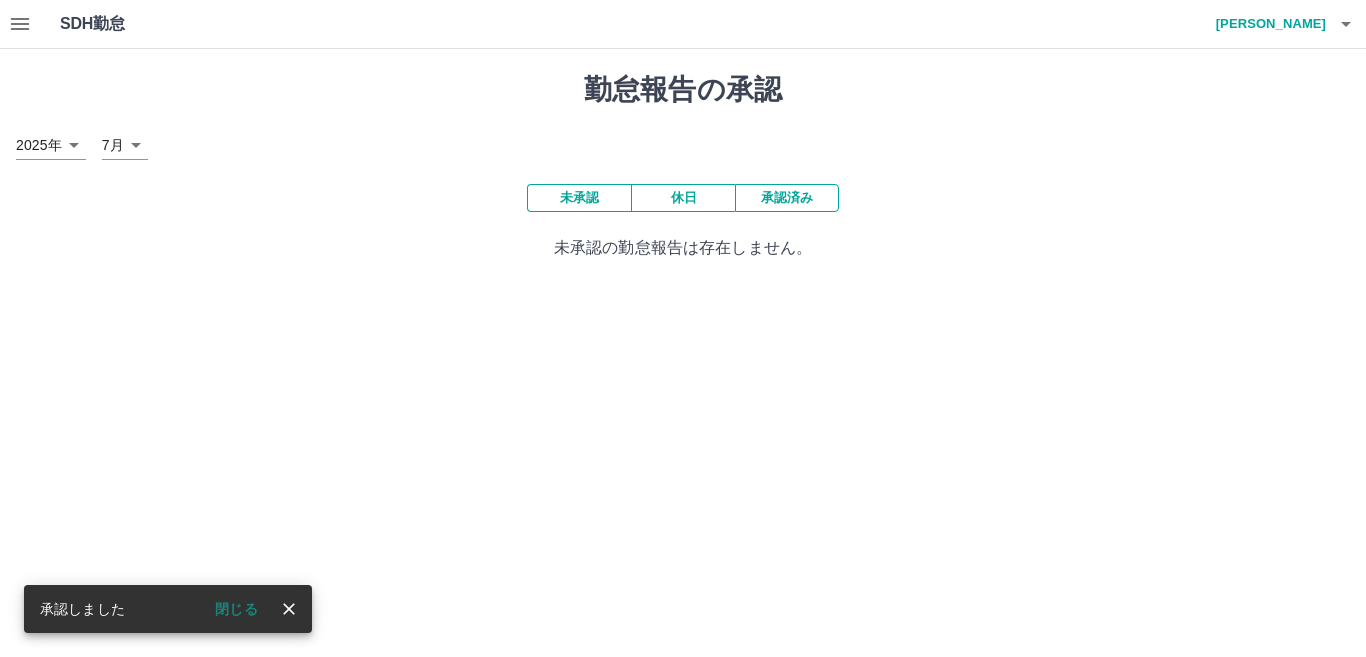 click 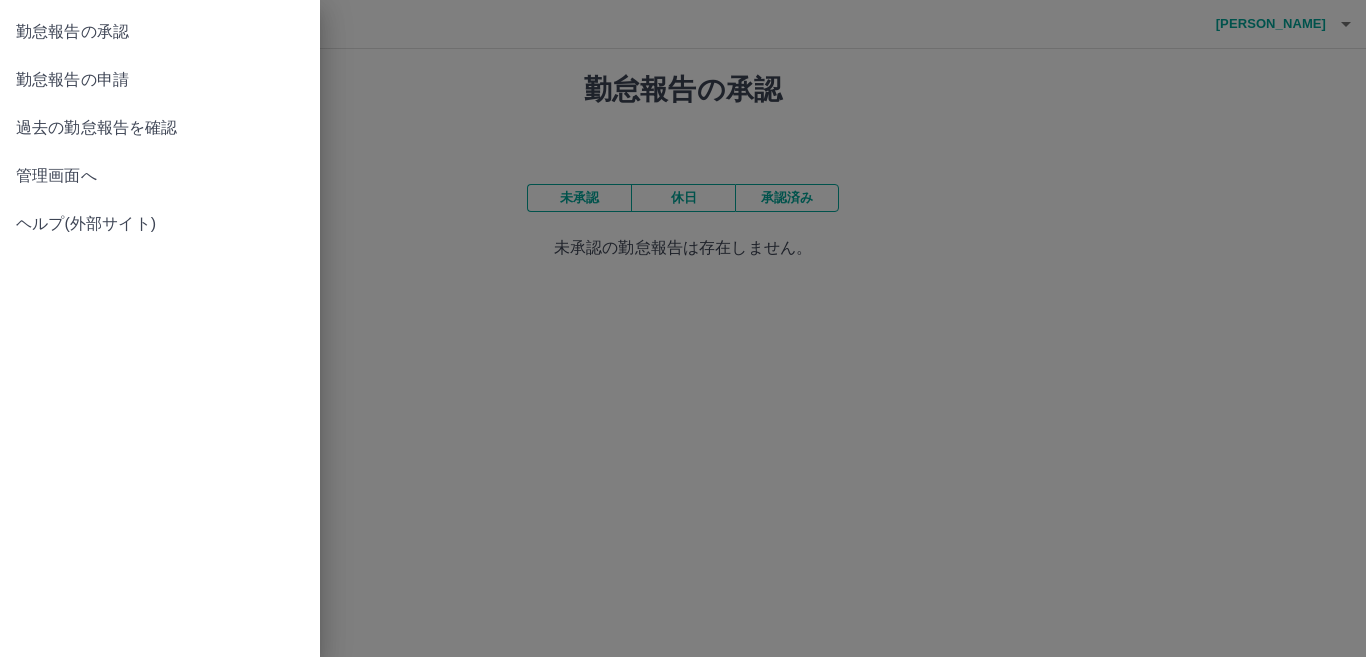 click on "管理画面へ" at bounding box center [160, 176] 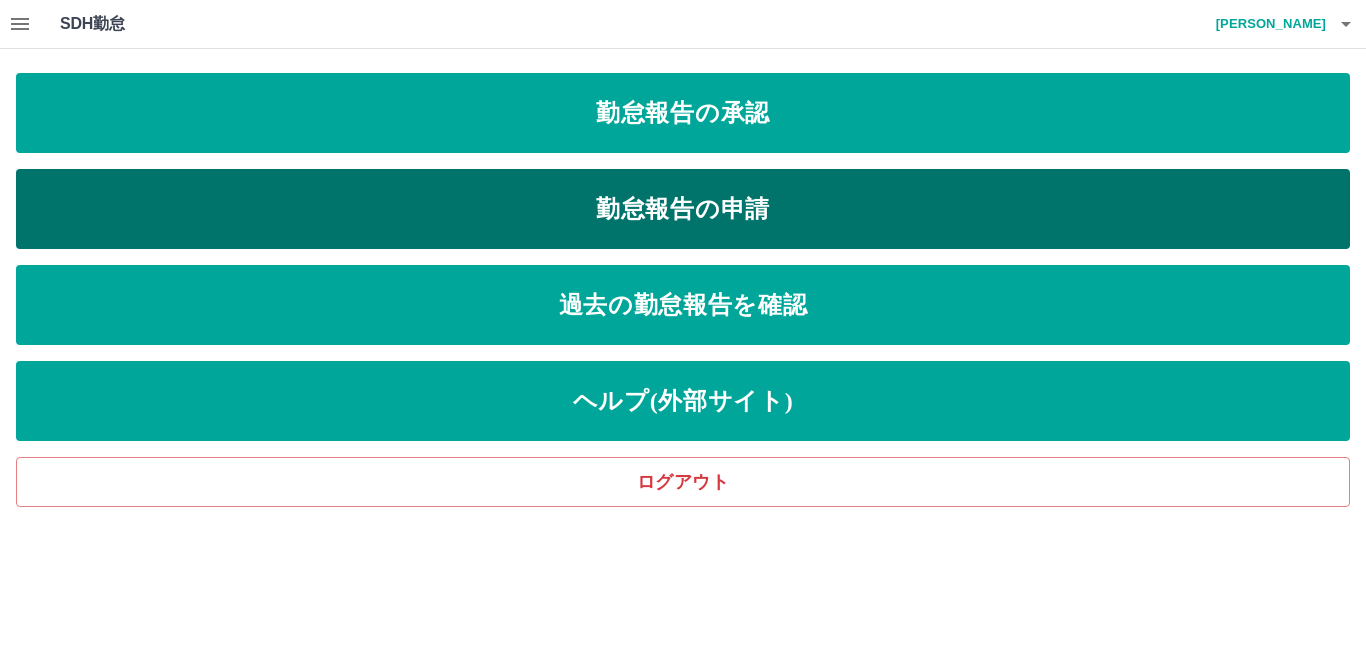 click on "勤怠報告の申請" at bounding box center (683, 209) 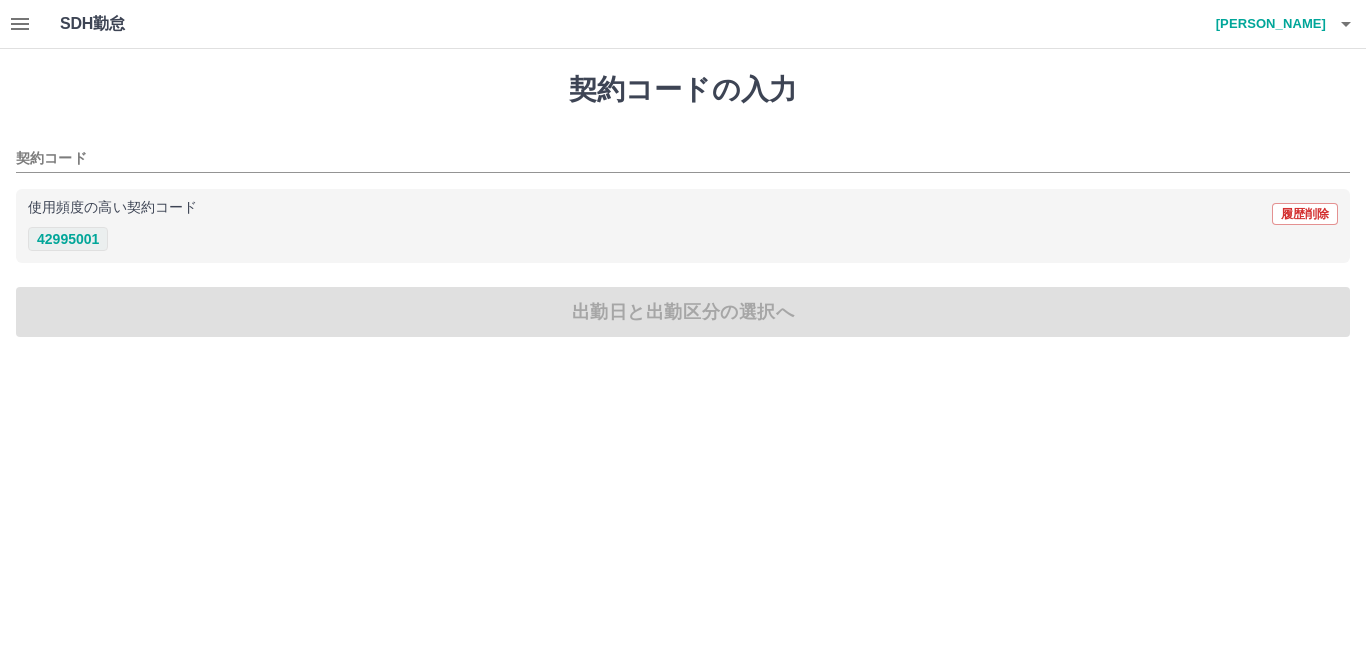 click on "42995001" at bounding box center (68, 239) 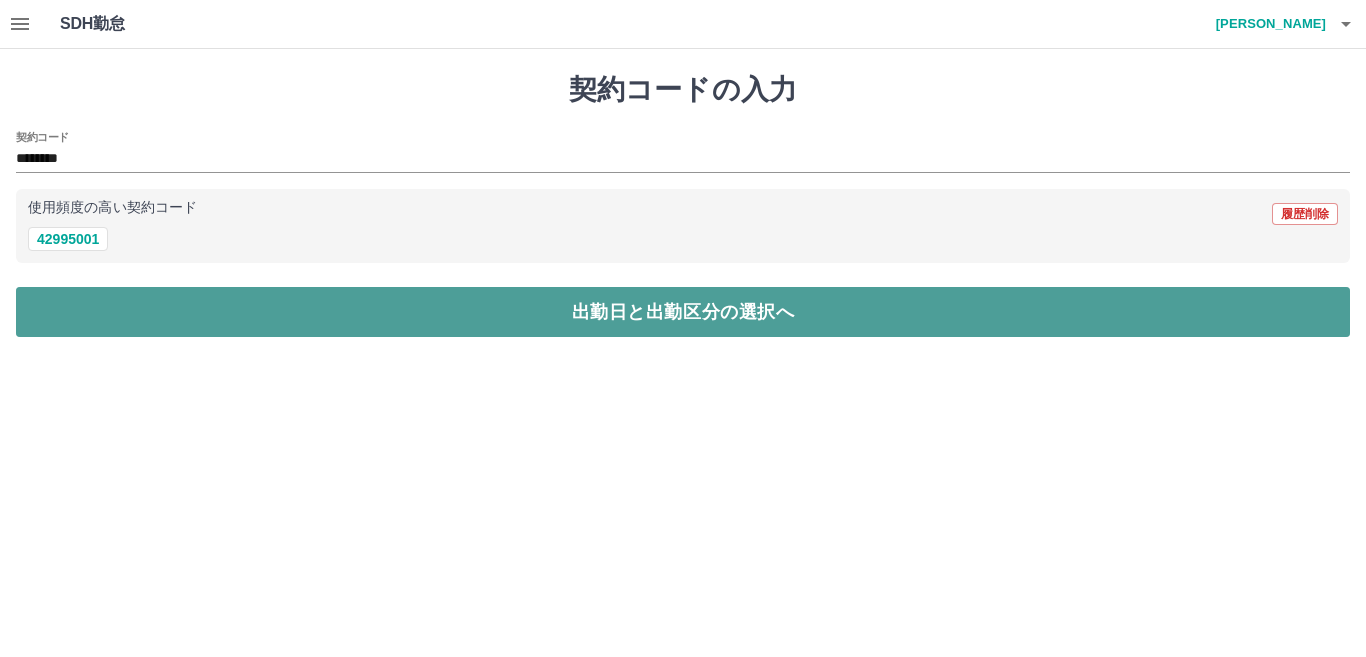 click on "出勤日と出勤区分の選択へ" at bounding box center [683, 312] 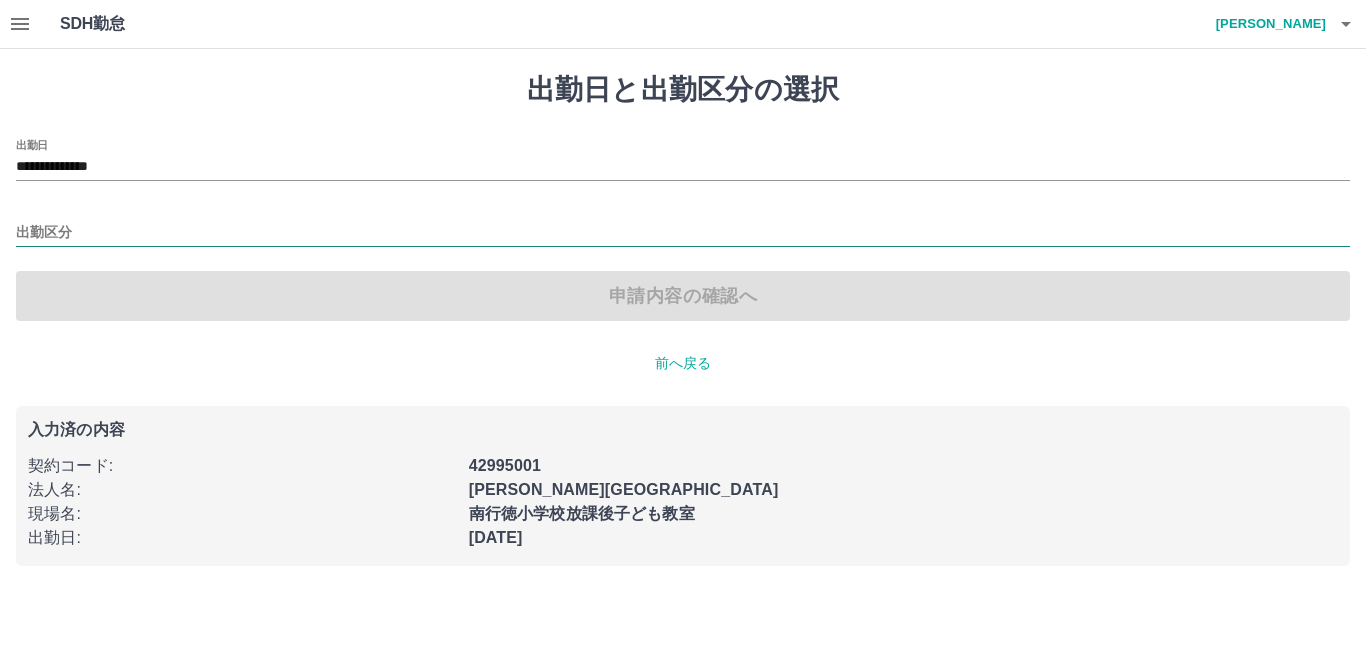 click on "出勤区分" at bounding box center [683, 233] 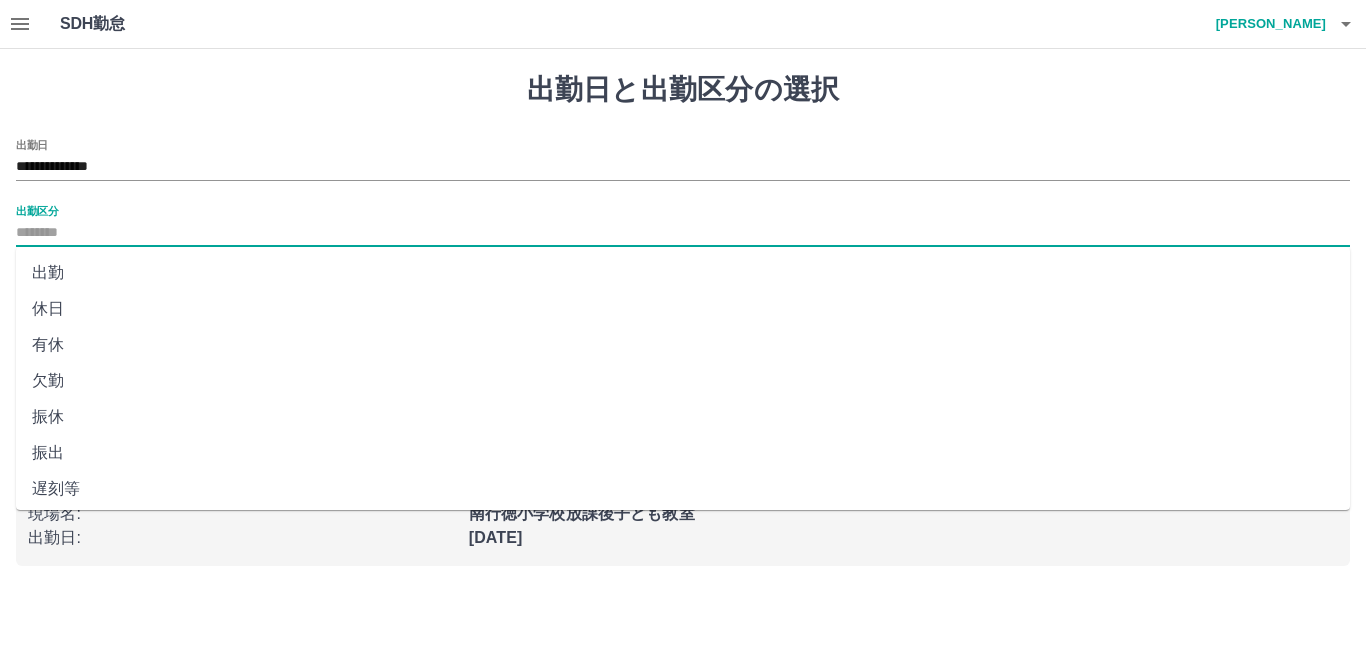 click on "出勤" at bounding box center (683, 273) 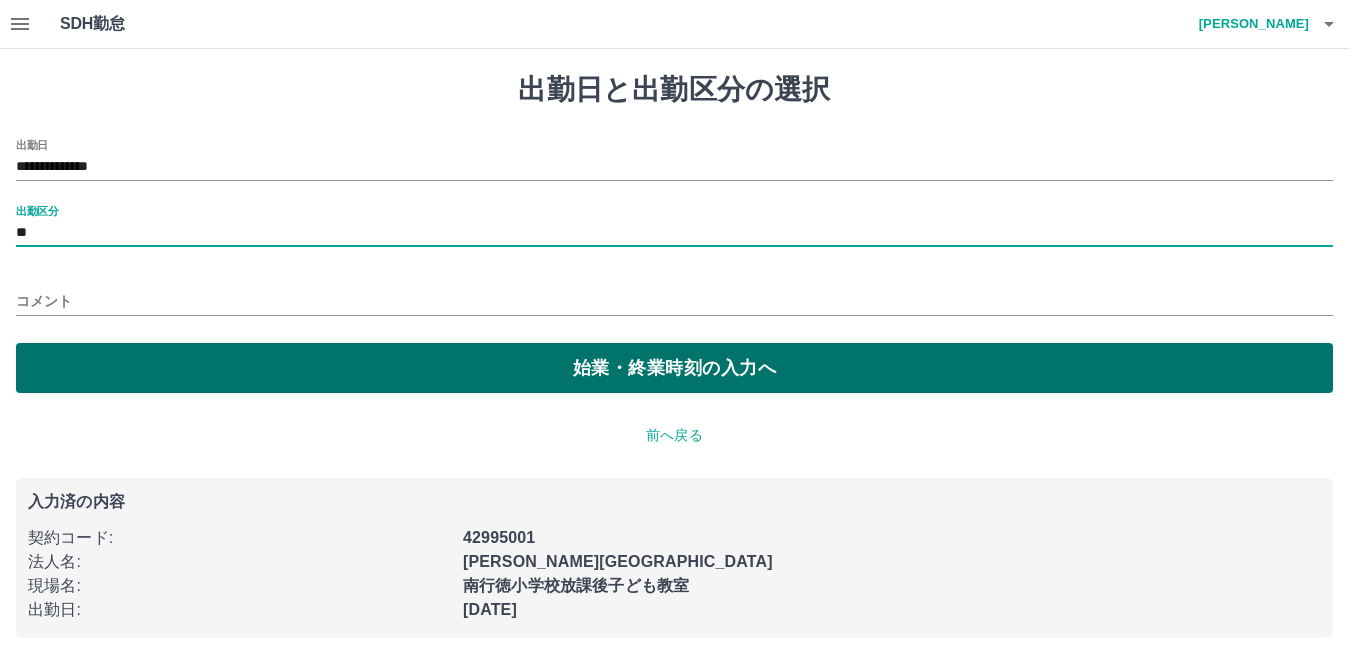 click on "始業・終業時刻の入力へ" at bounding box center [674, 368] 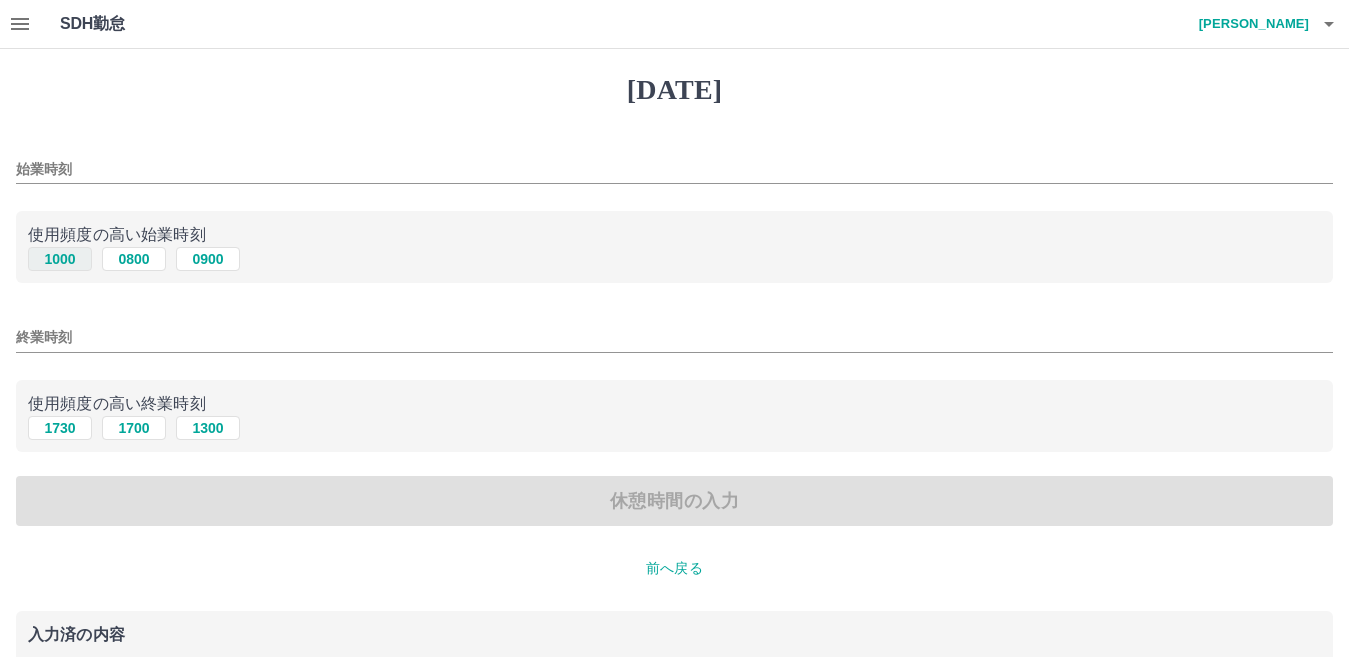 click on "1000" at bounding box center (60, 259) 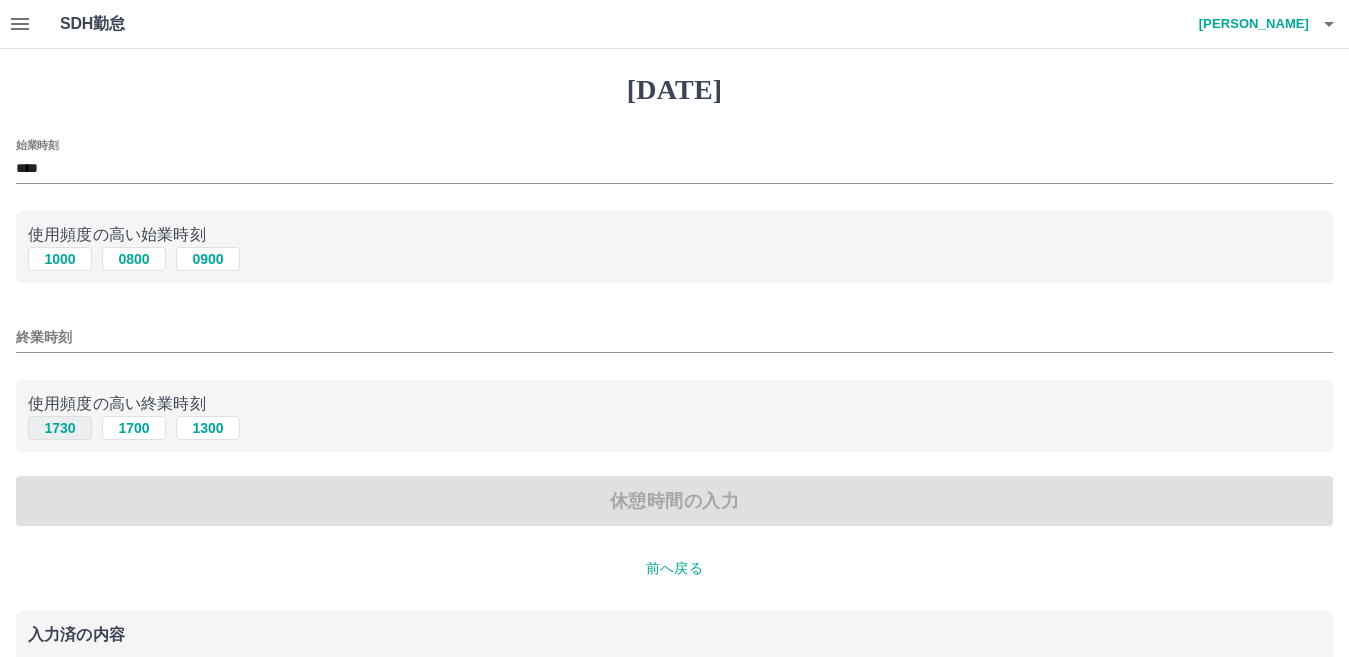 click on "1730" at bounding box center [60, 428] 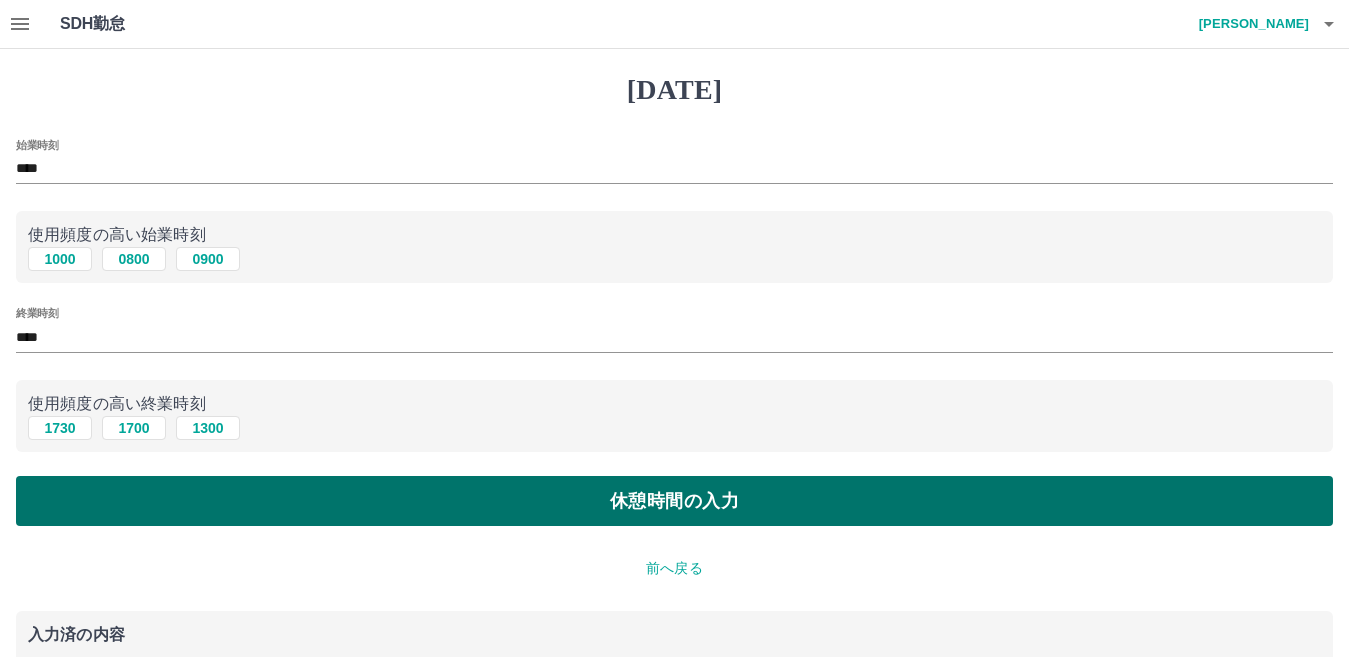 click on "休憩時間の入力" at bounding box center [674, 501] 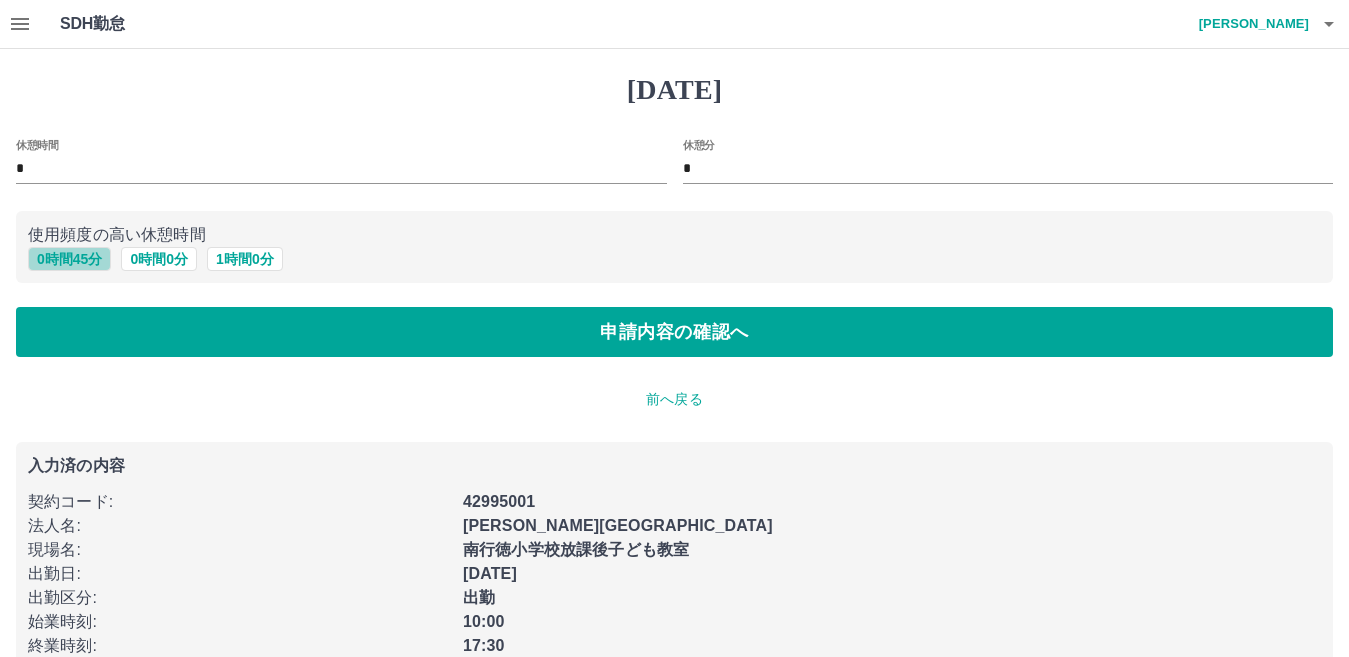click on "0 時間 45 分" at bounding box center [69, 259] 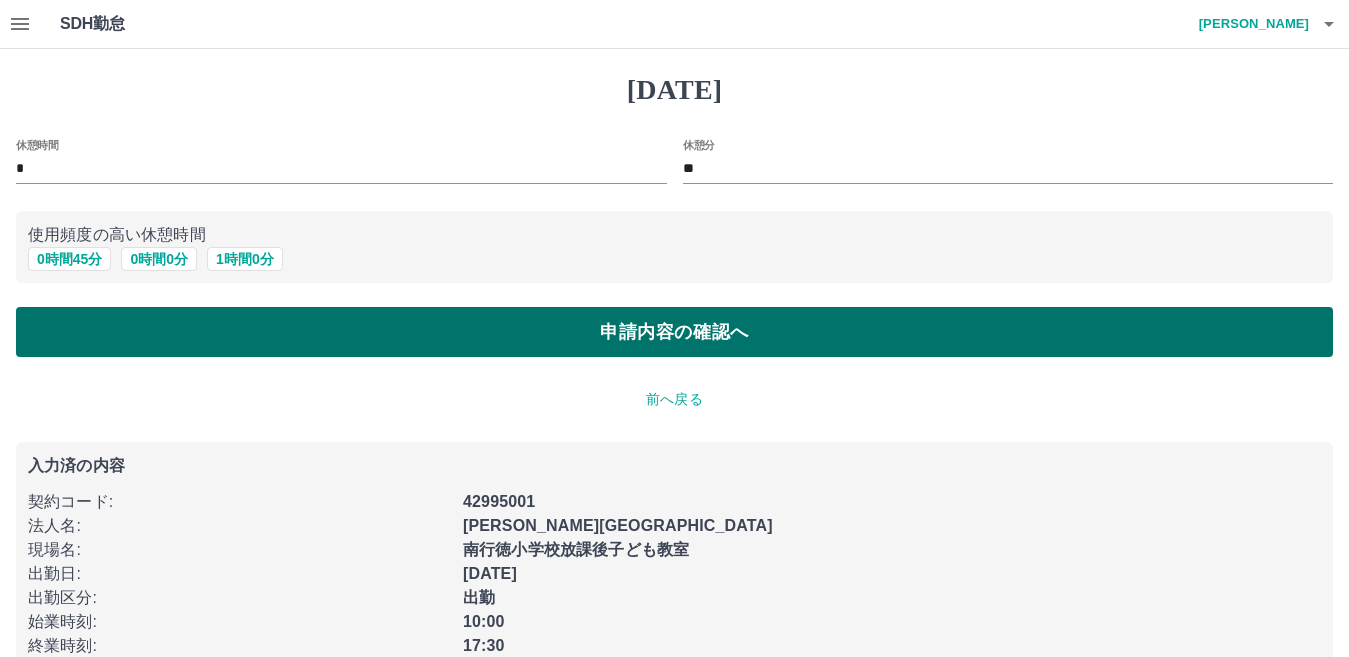 click on "申請内容の確認へ" at bounding box center [674, 332] 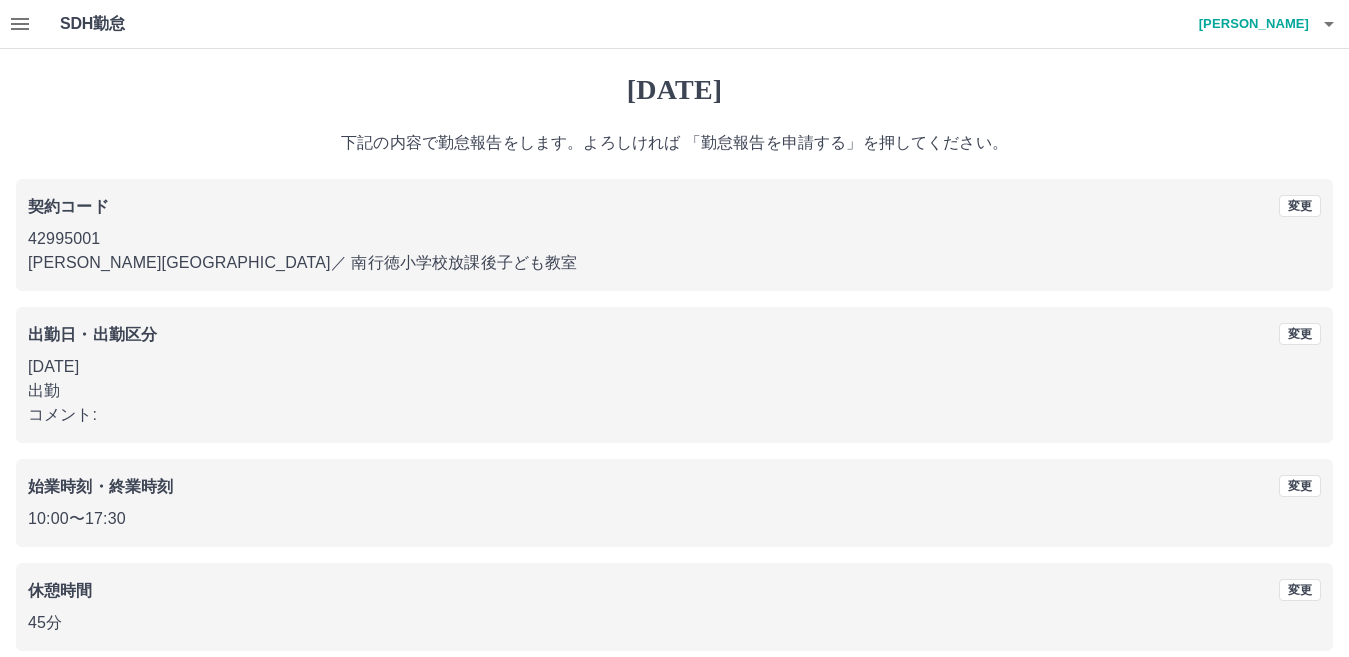 scroll, scrollTop: 92, scrollLeft: 0, axis: vertical 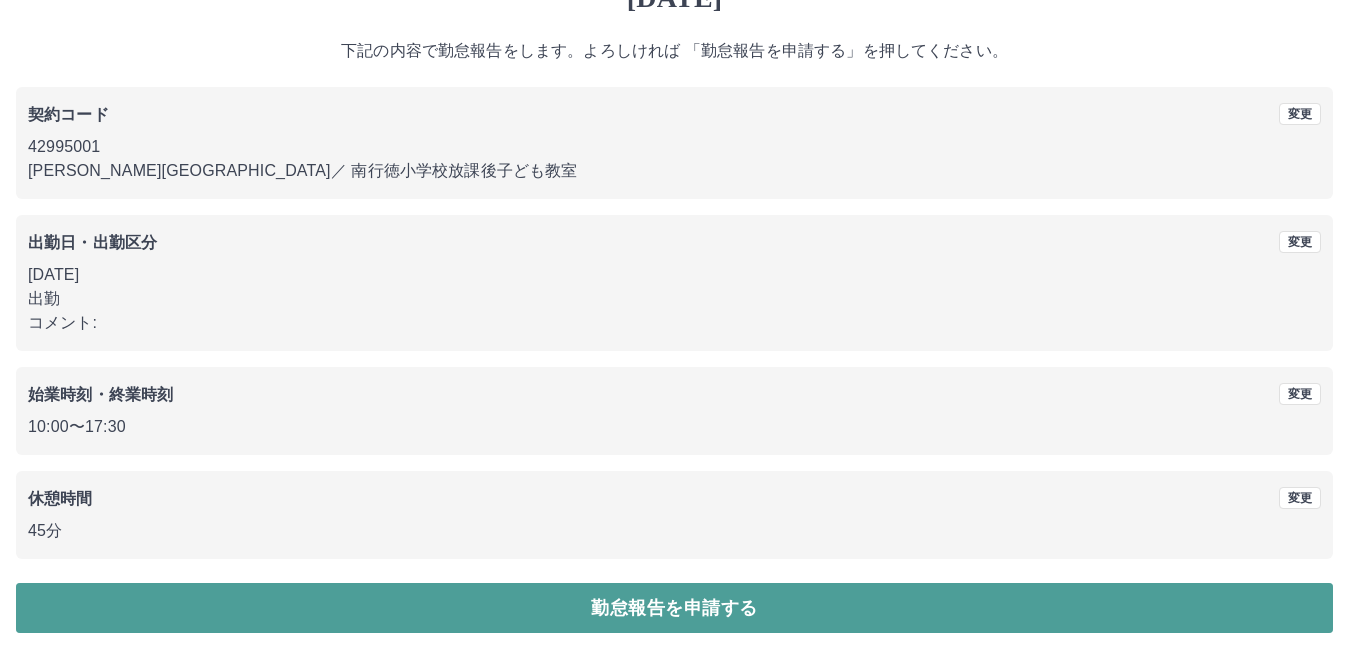 click on "勤怠報告を申請する" at bounding box center [674, 608] 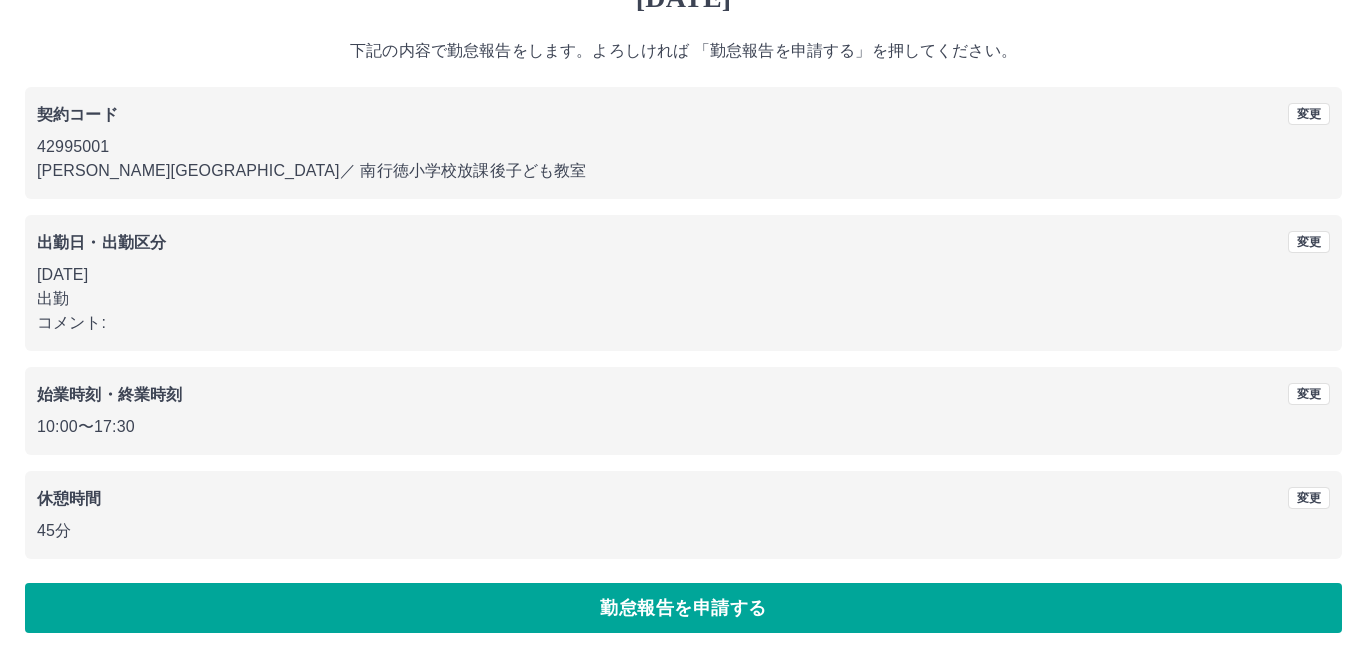 scroll, scrollTop: 0, scrollLeft: 0, axis: both 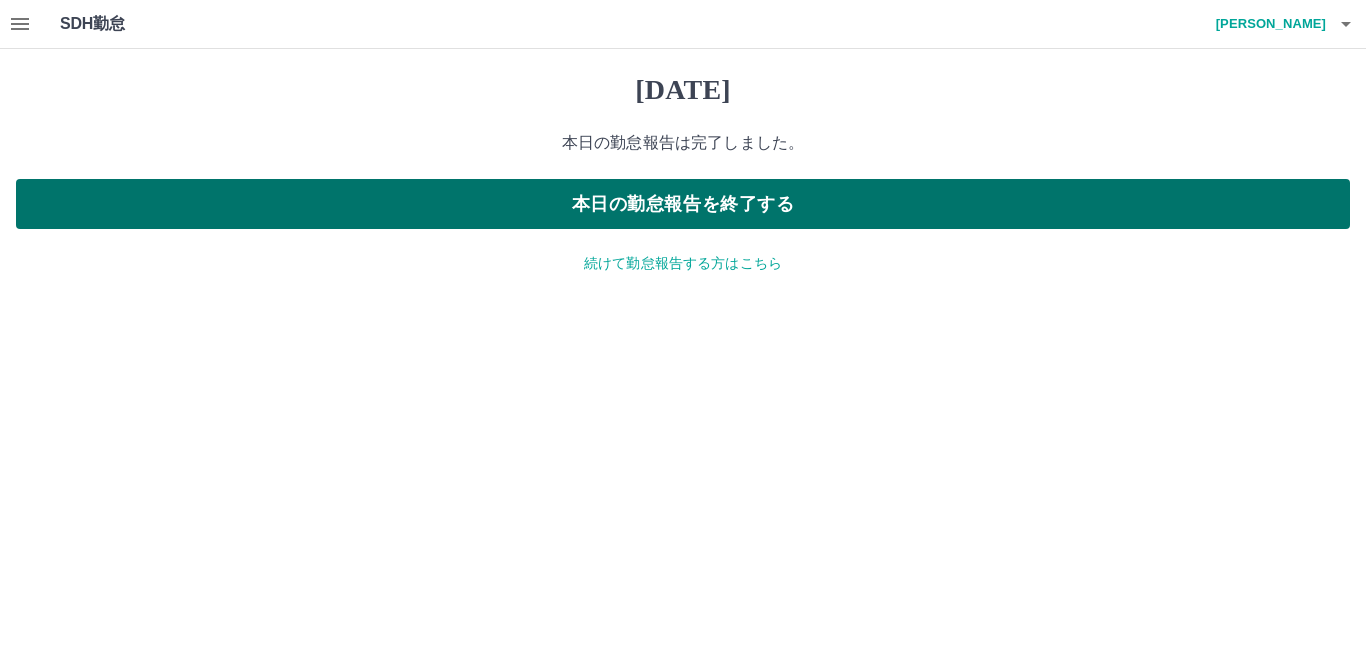 click on "本日の勤怠報告を終了する" at bounding box center [683, 204] 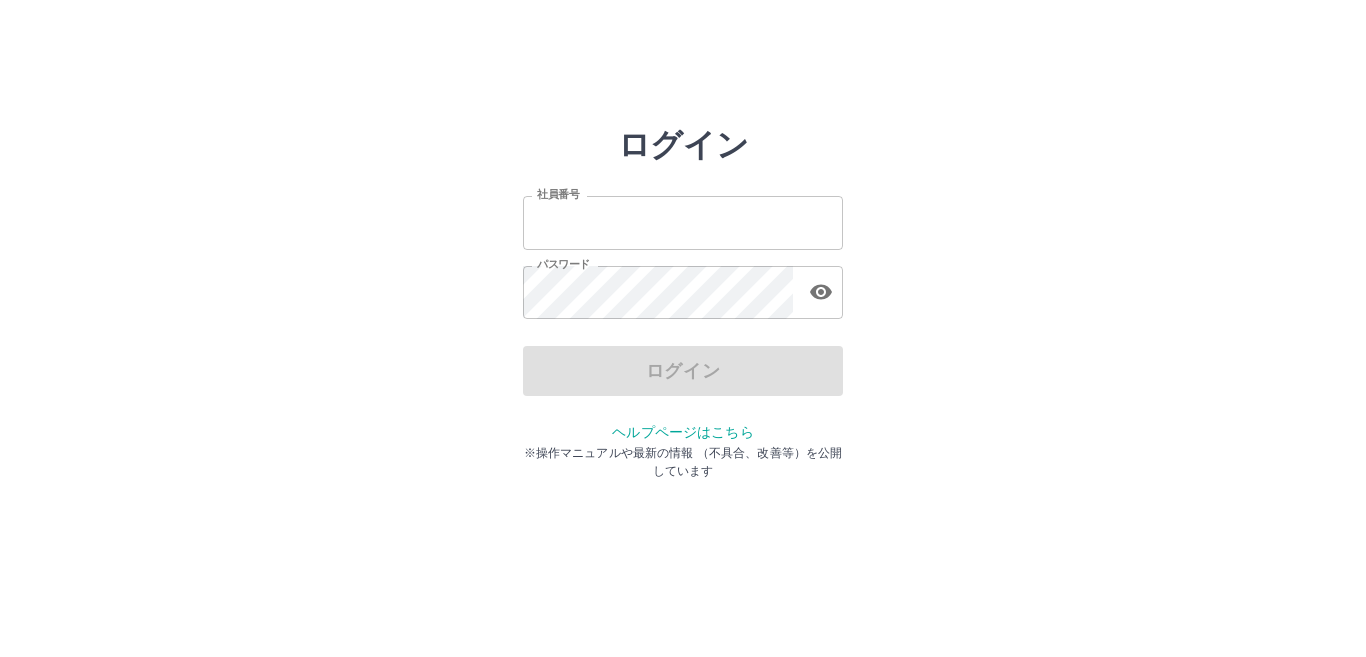 scroll, scrollTop: 0, scrollLeft: 0, axis: both 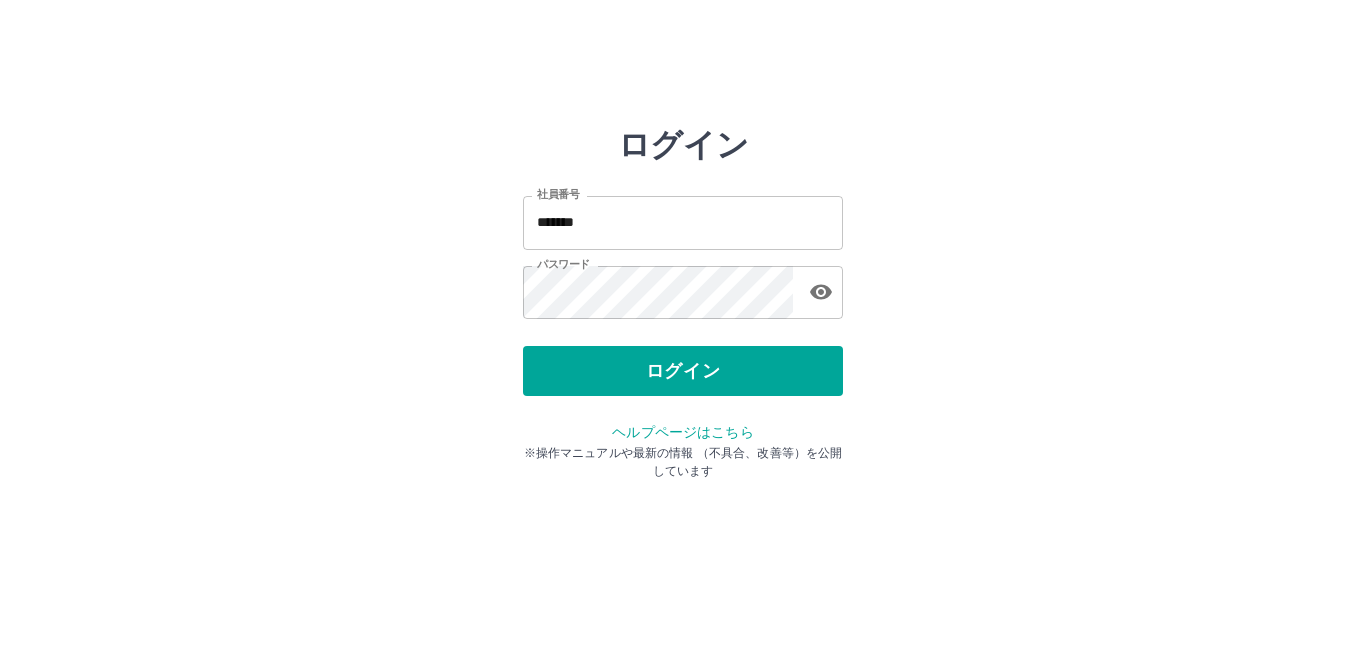 click on "ログイン" at bounding box center (683, 371) 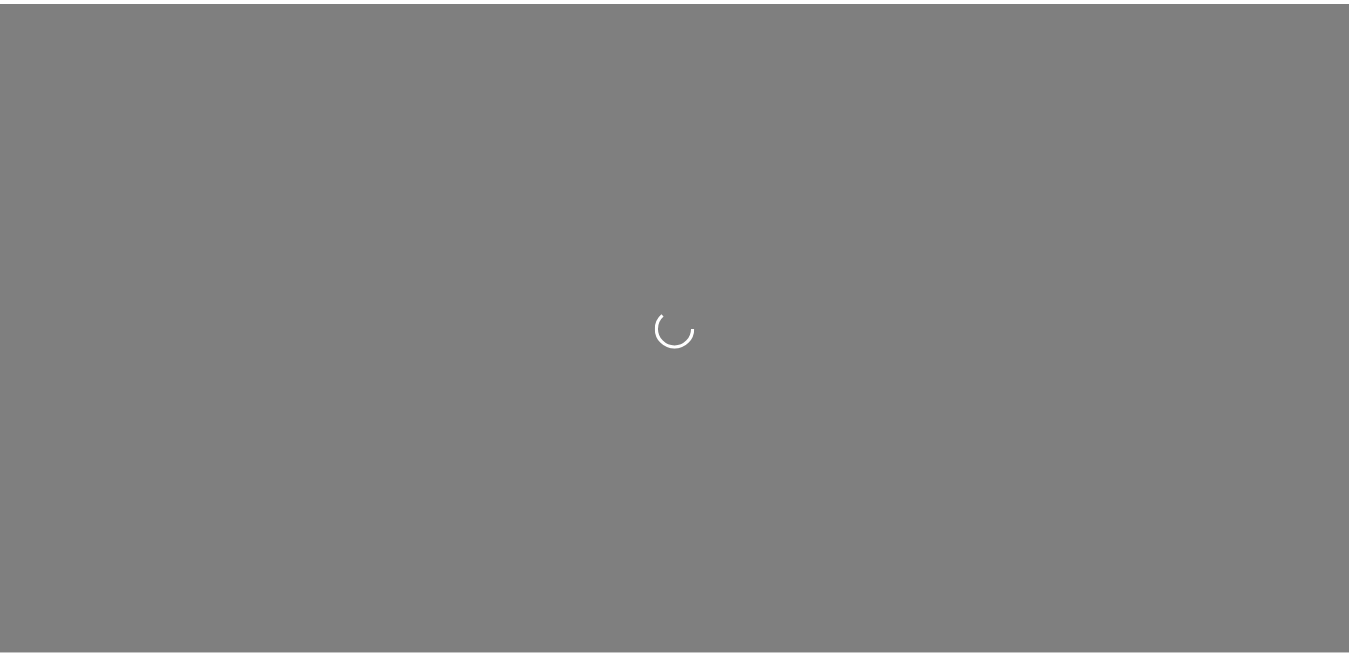 scroll, scrollTop: 0, scrollLeft: 0, axis: both 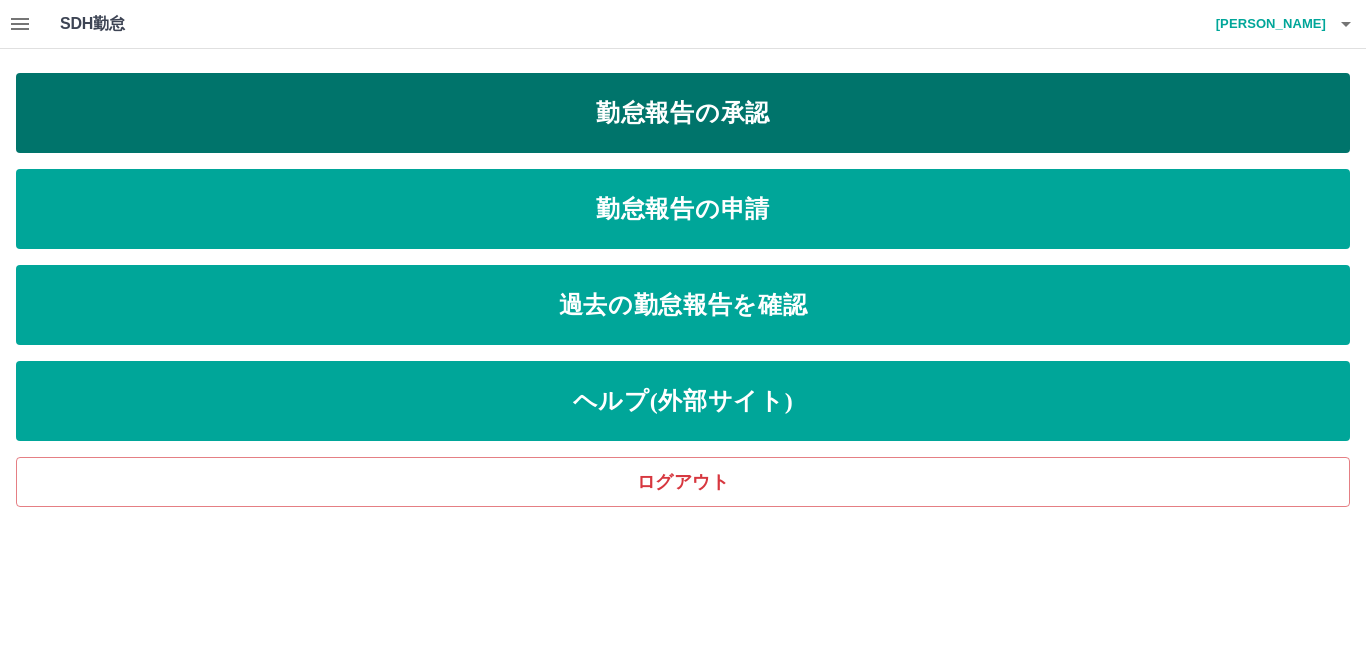click on "勤怠報告の承認" at bounding box center [683, 113] 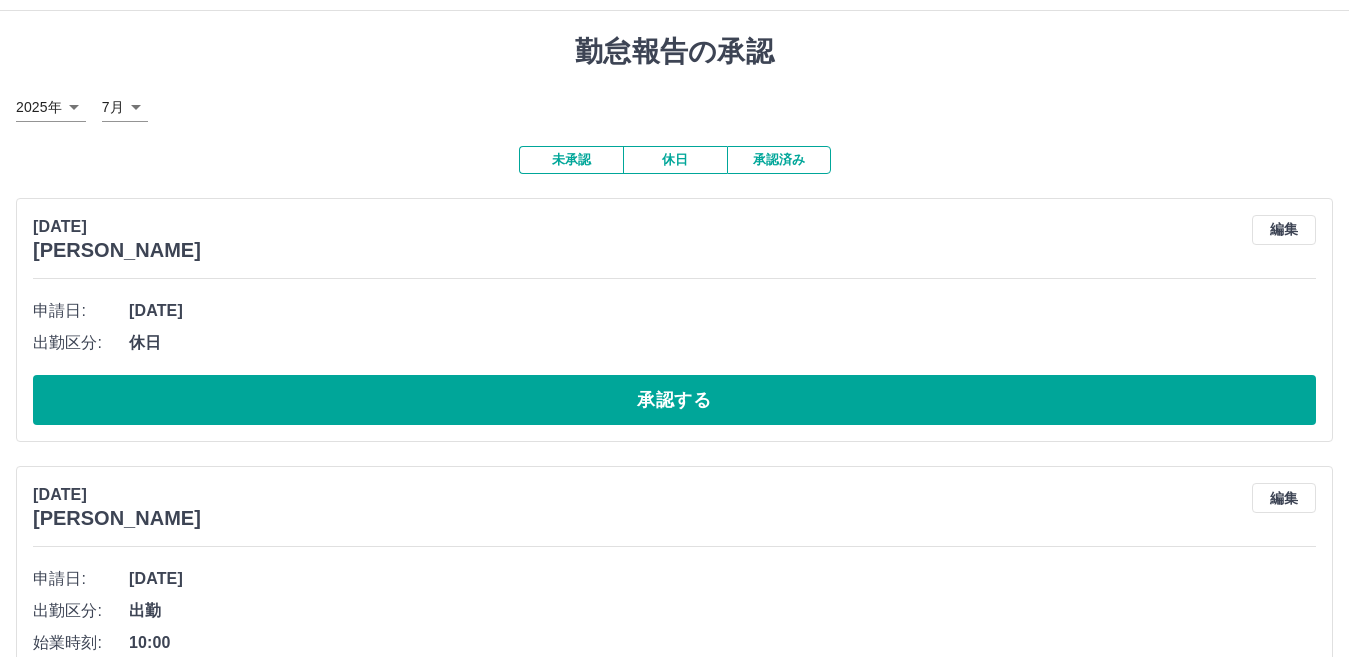 scroll, scrollTop: 0, scrollLeft: 0, axis: both 